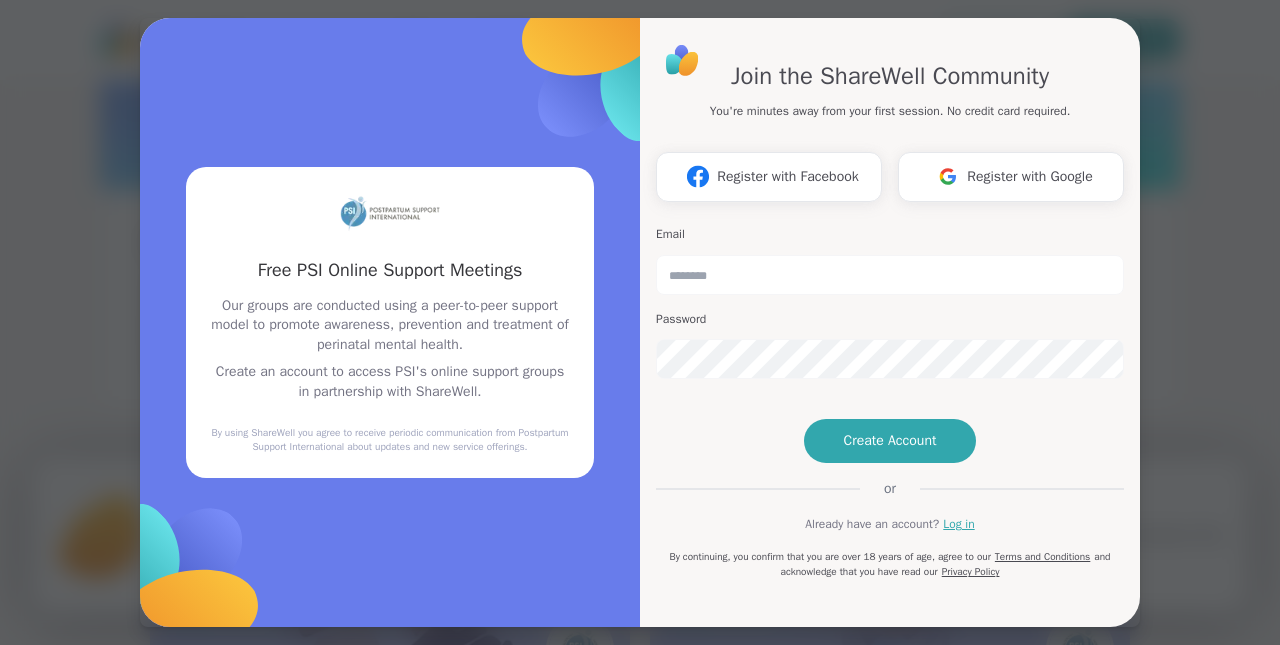 scroll, scrollTop: 0, scrollLeft: 0, axis: both 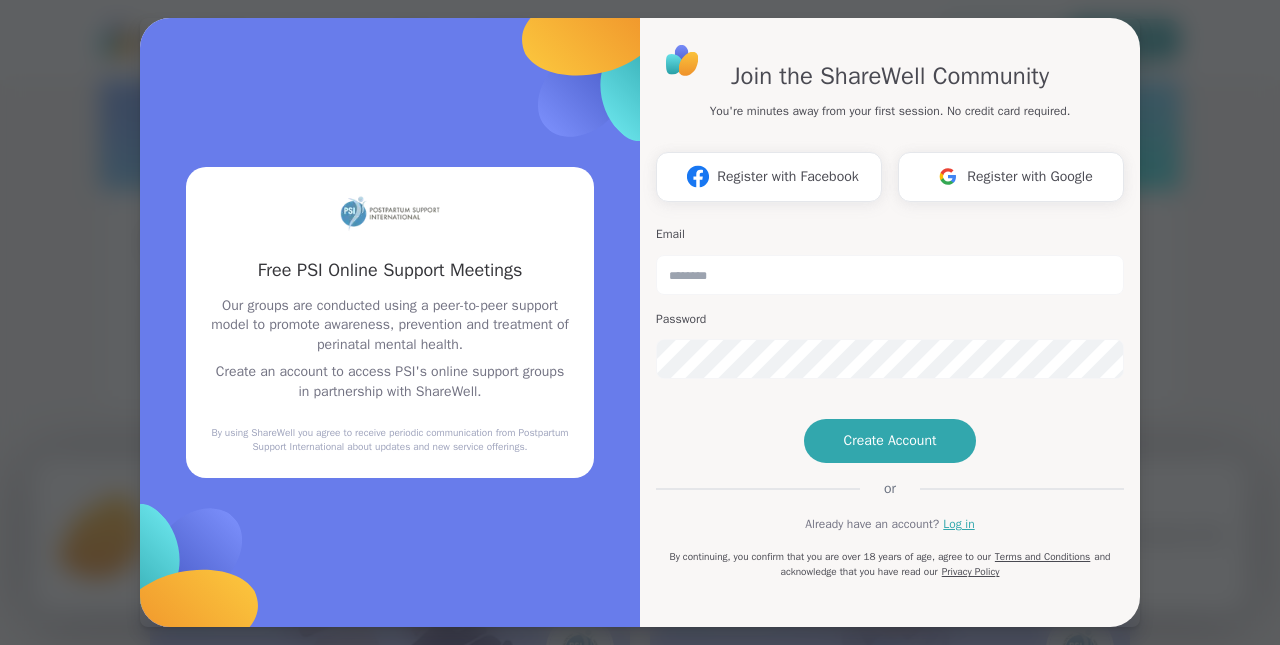 click on "Our groups are conducted using a peer-to-peer support model to promote awareness, prevention and treatment of perinatal mental health." at bounding box center [390, 325] 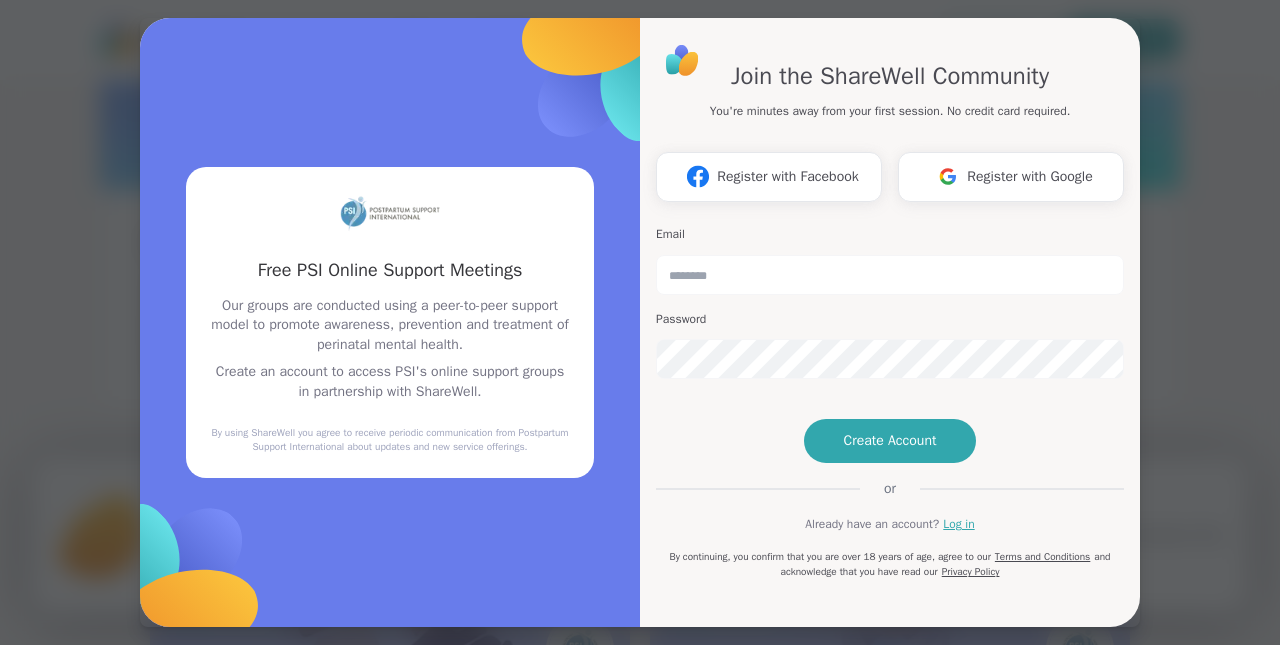 click on "Our groups are conducted using a peer-to-peer support model to promote awareness, prevention and treatment of perinatal mental health." at bounding box center [390, 325] 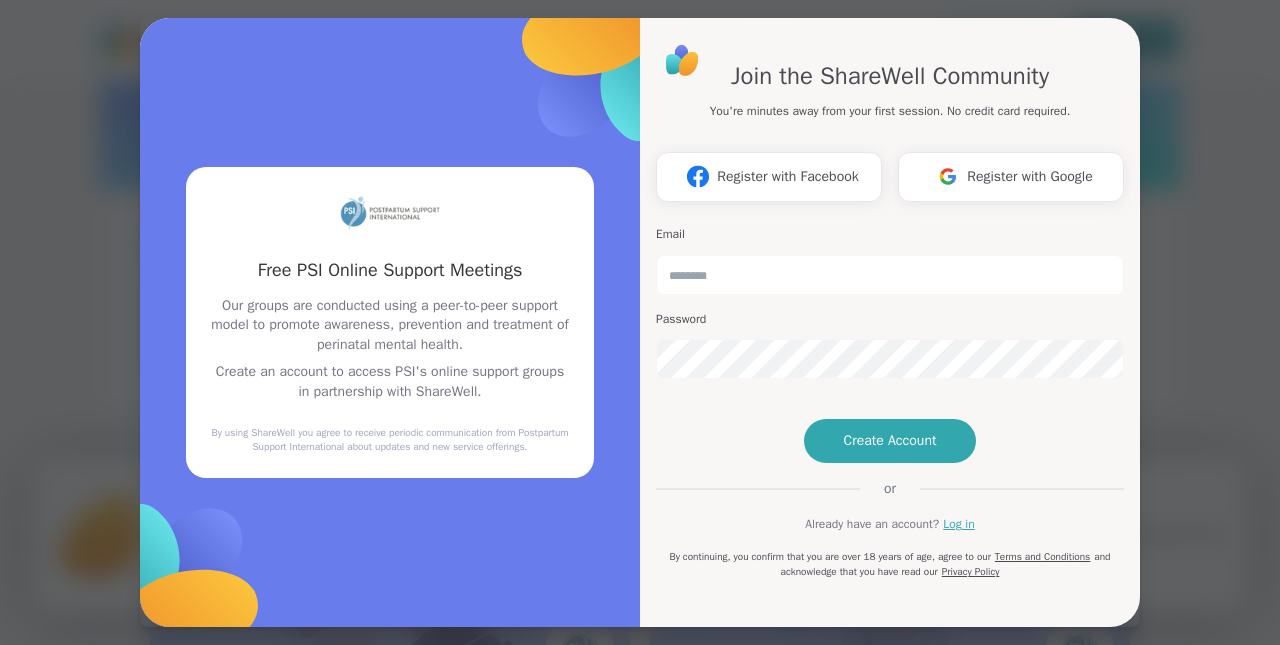click on "Our groups are conducted using a peer-to-peer support model to promote awareness, prevention and treatment of perinatal mental health. Create an account to access PSI's online support groups in partnership with ShareWell." at bounding box center (390, 349) 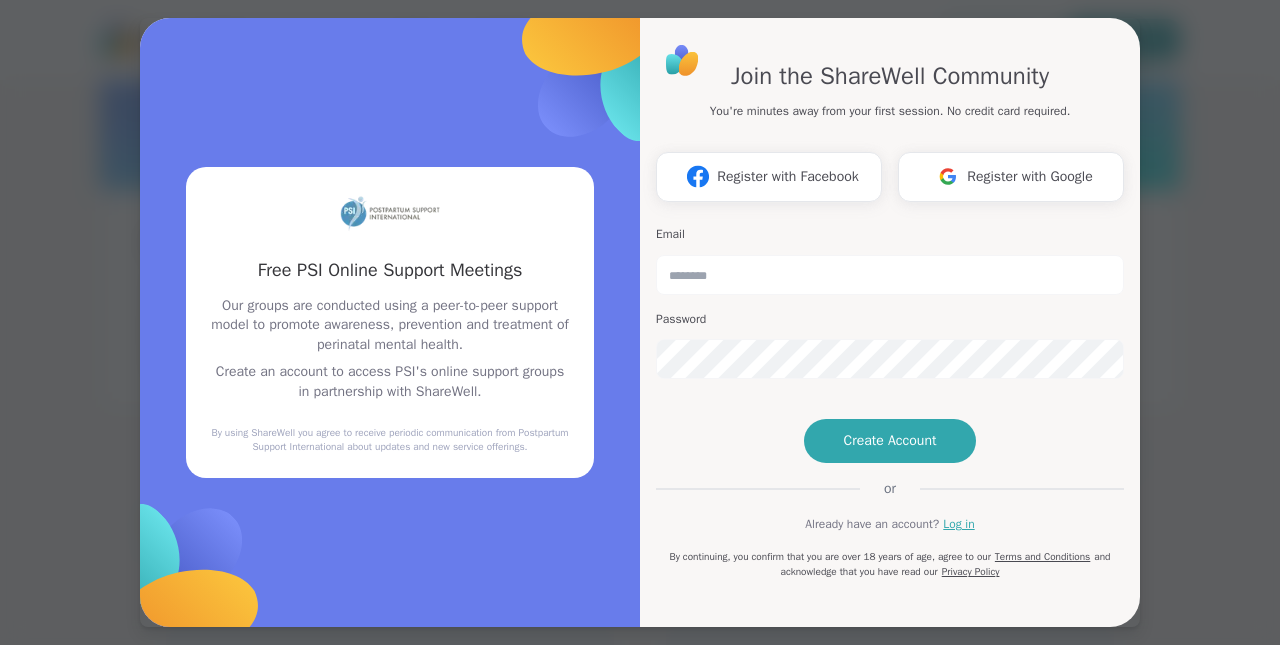 scroll, scrollTop: 0, scrollLeft: 0, axis: both 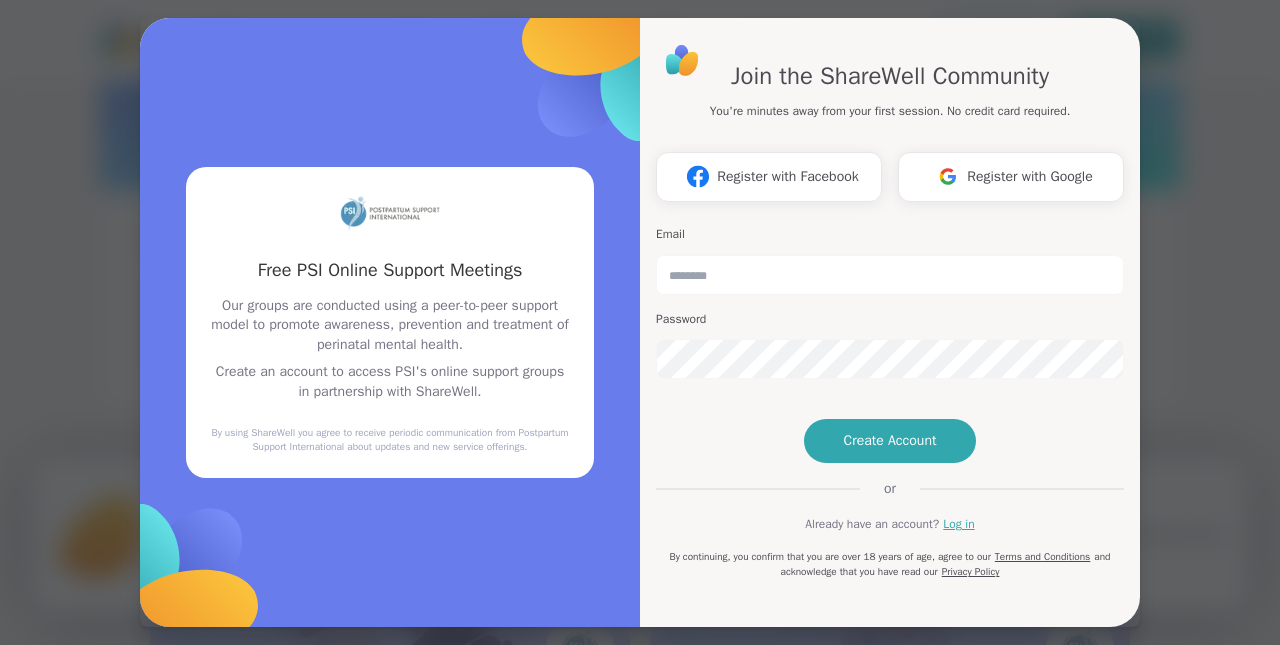 click on "Join the ShareWell Community You're minutes away from your first session. No credit card required. Register with Facebook Register with Google Email   Password   Create Account or Already have an account? Log in By continuing, you confirm that you are over 18 years of age, agree to our Terms and Conditions and acknowledge that you have read our Privacy Policy" at bounding box center [890, 323] 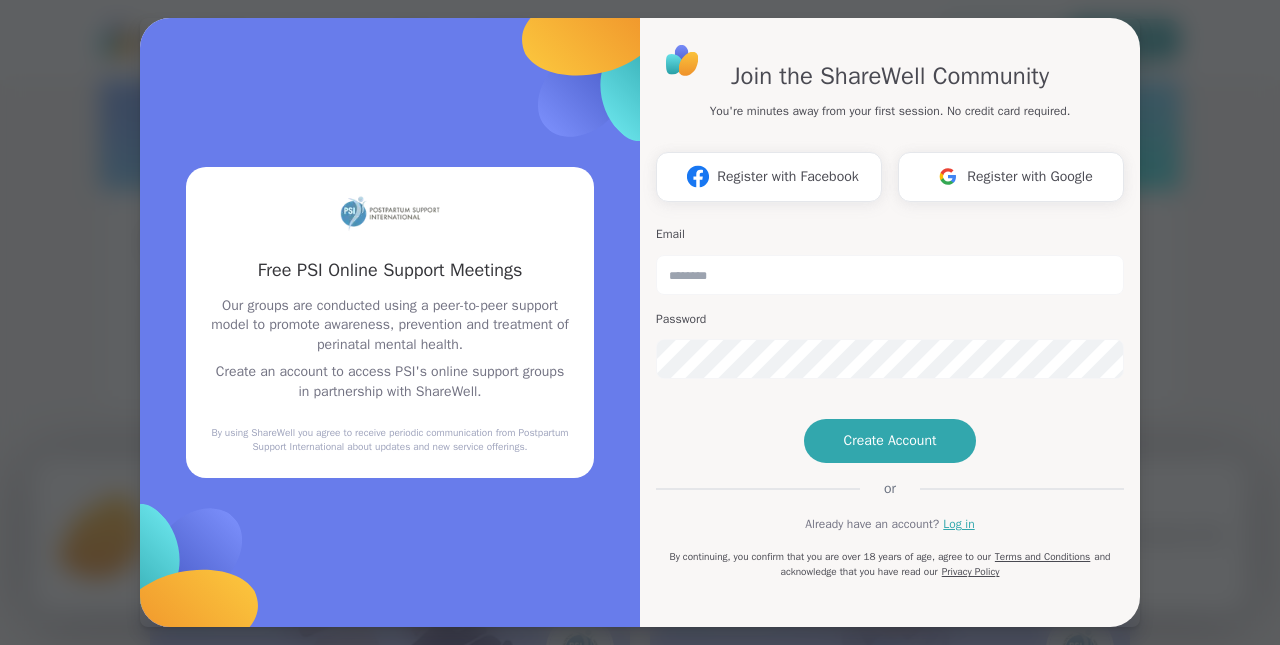click on "Join the ShareWell Community You're minutes away from your first session. No credit card required. Register with Facebook Register with Google Email   Password   Create Account or Already have an account? Log in By continuing, you confirm that you are over 18 years of age, agree to our Terms and Conditions and acknowledge that you have read our Privacy Policy" at bounding box center [890, 323] 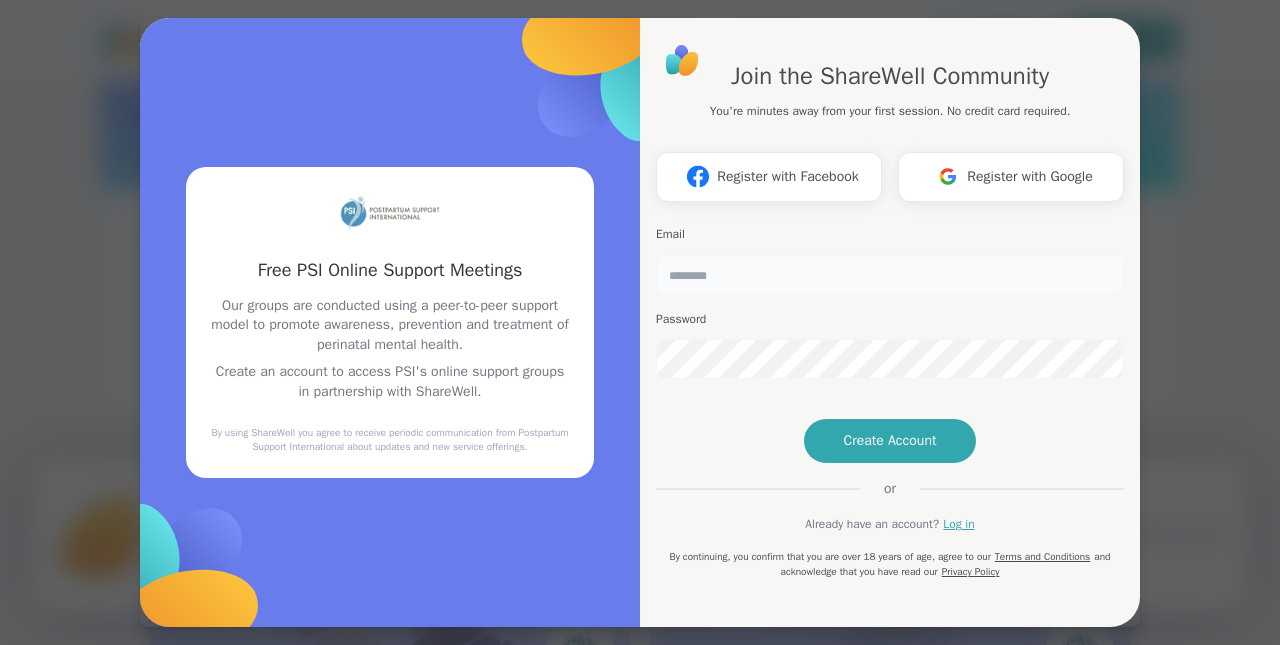 click at bounding box center (890, 275) 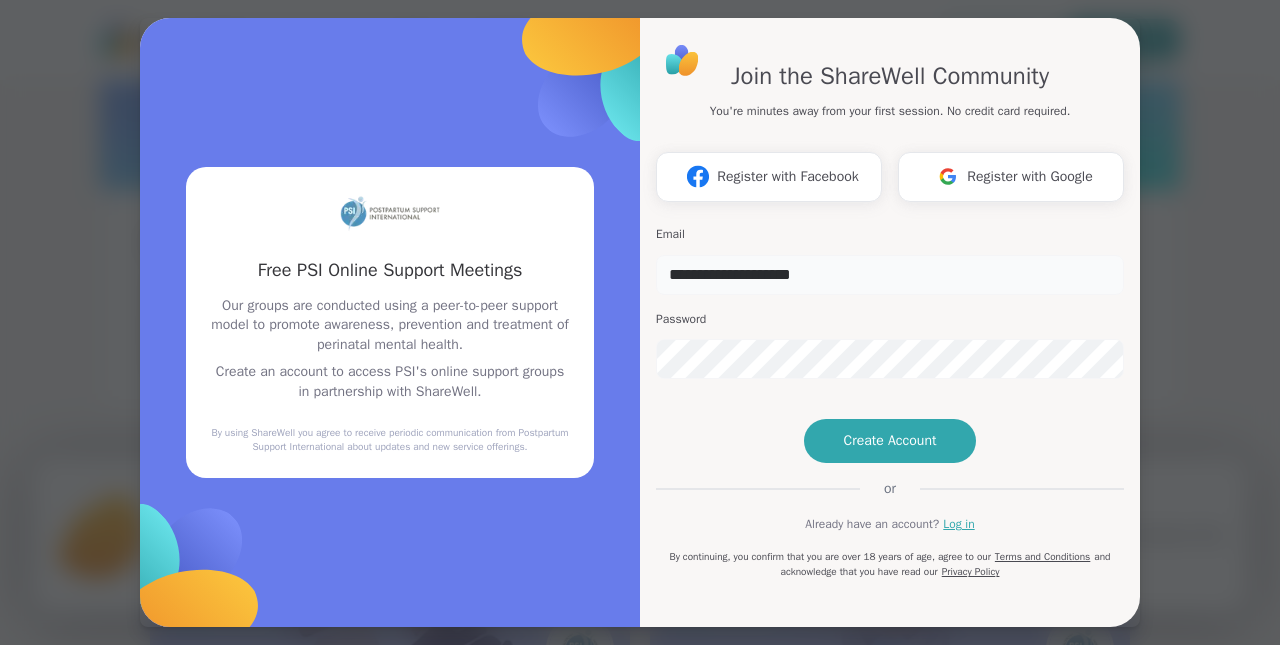 type on "**********" 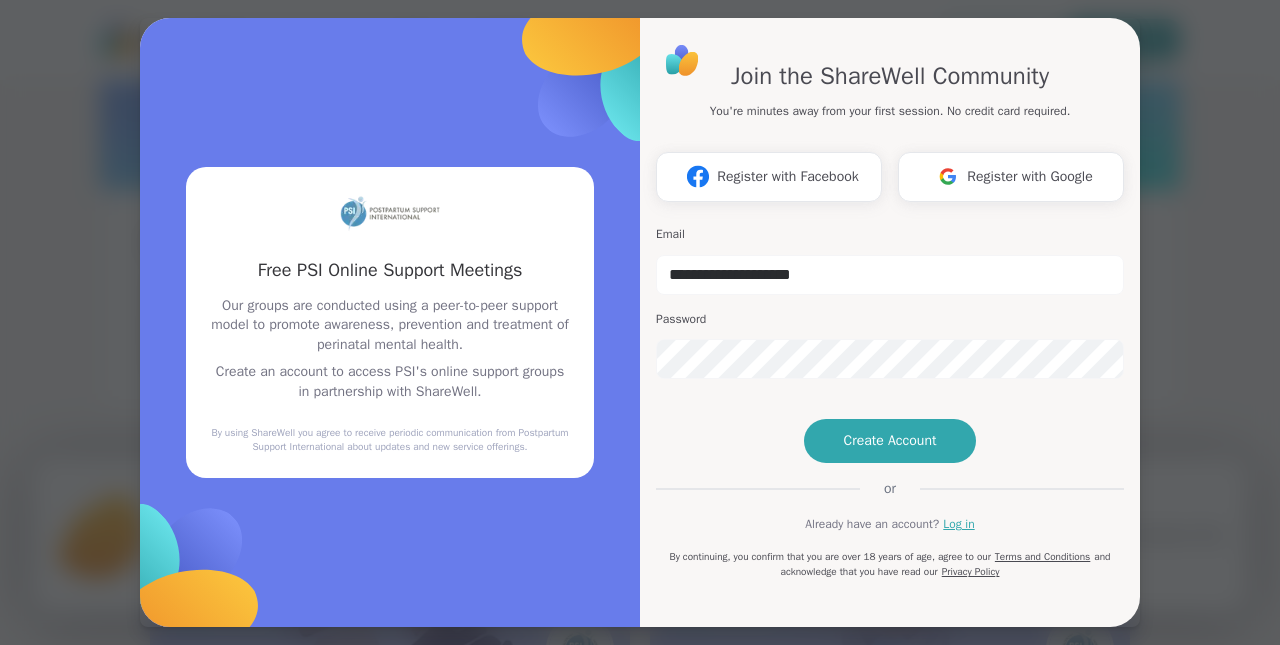 scroll, scrollTop: 50, scrollLeft: 0, axis: vertical 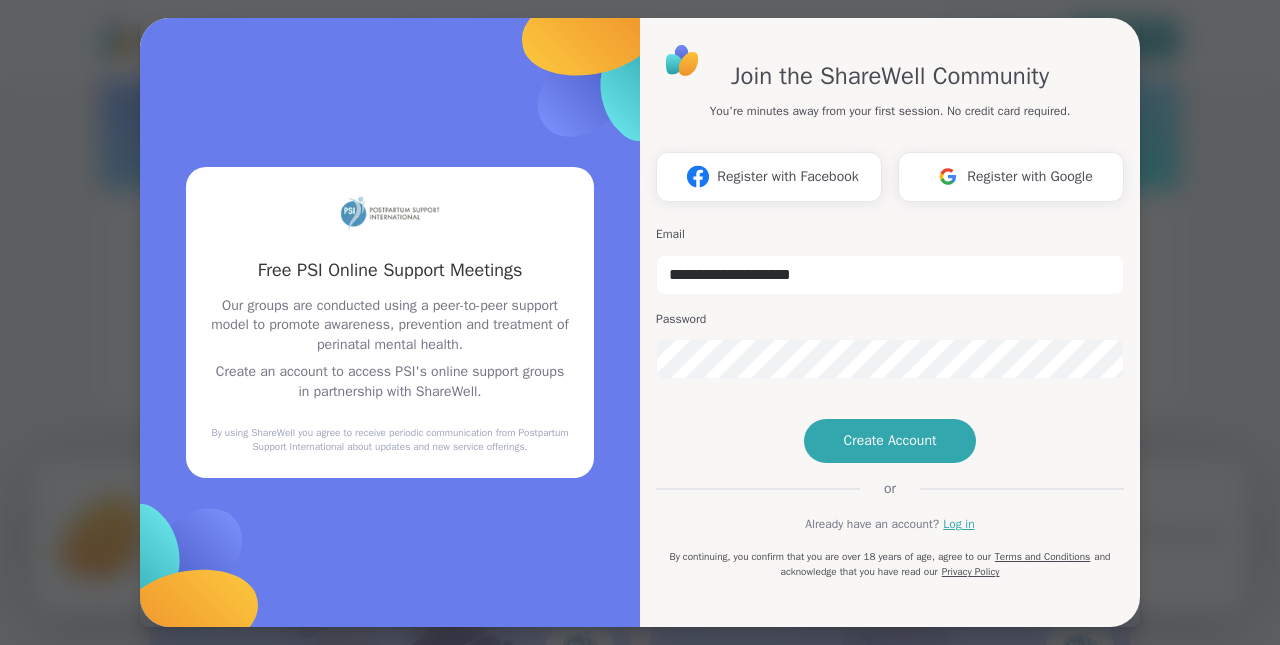 click on "**********" at bounding box center (890, 311) 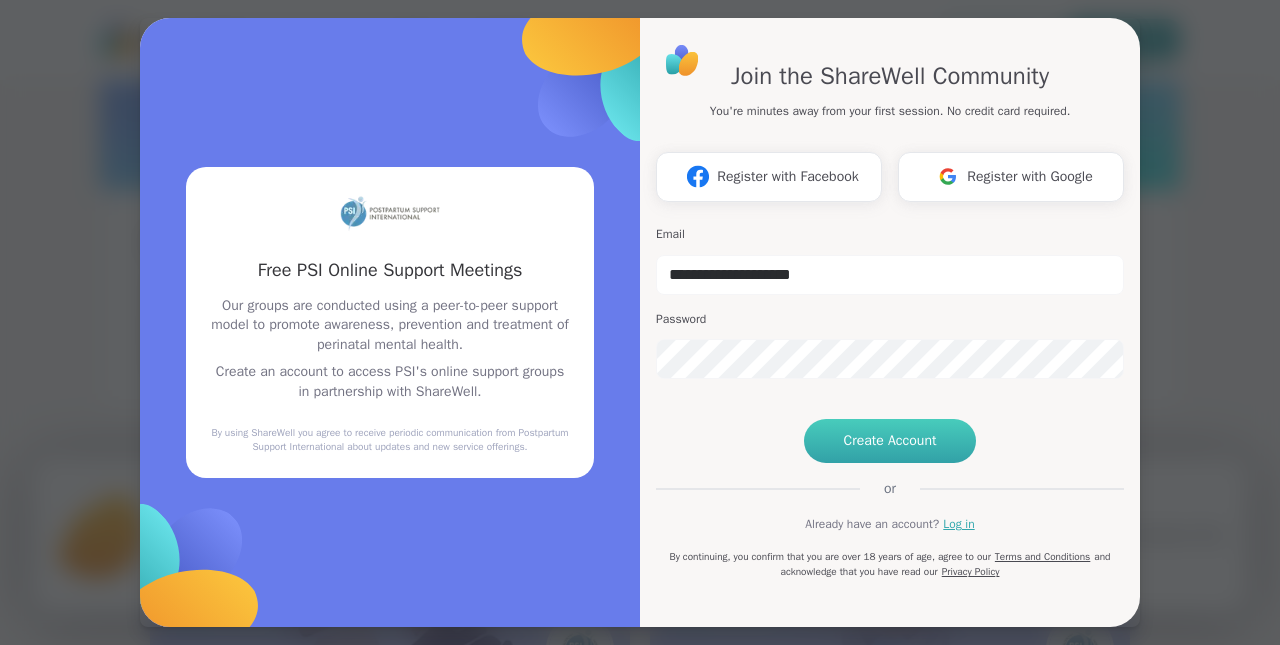 click on "Create Account" at bounding box center [890, 441] 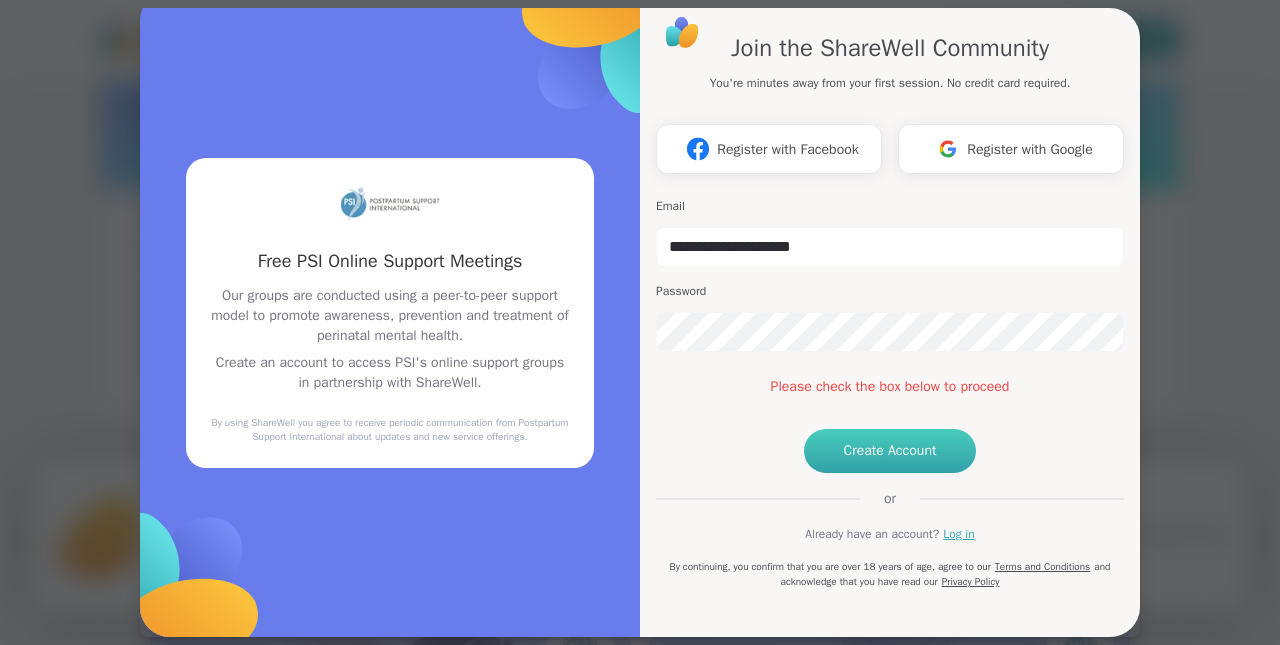 click on "Create Account" at bounding box center [890, 451] 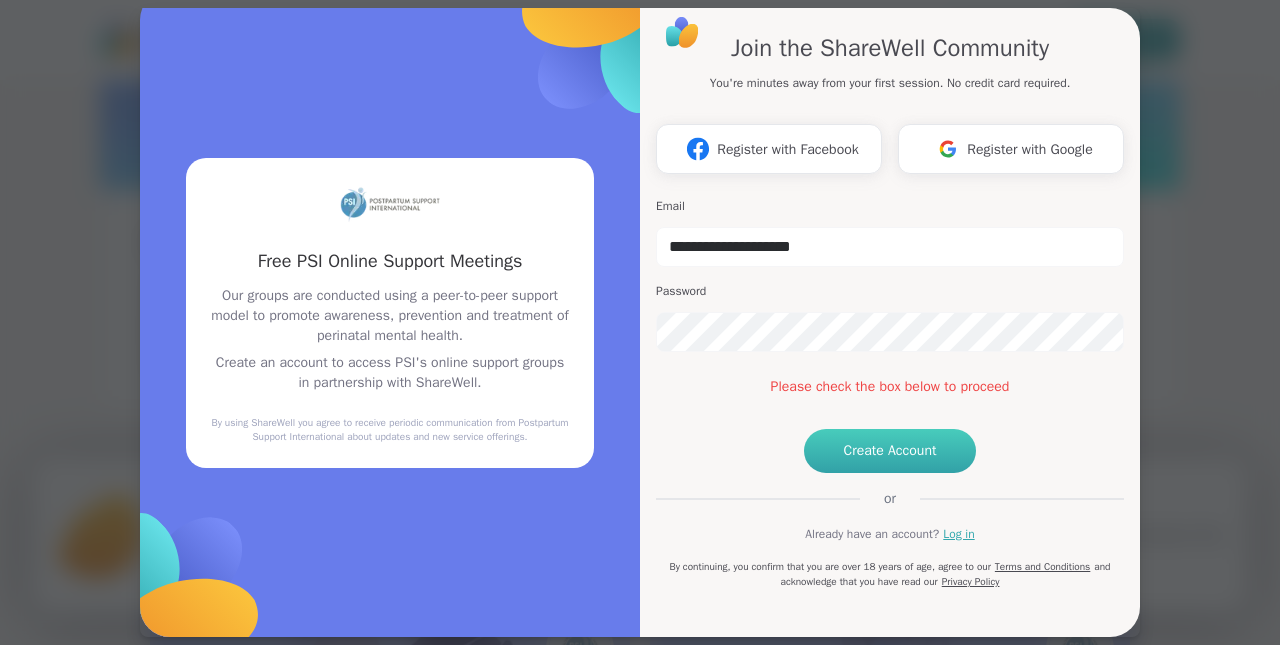 click on "Create Account" at bounding box center (890, 451) 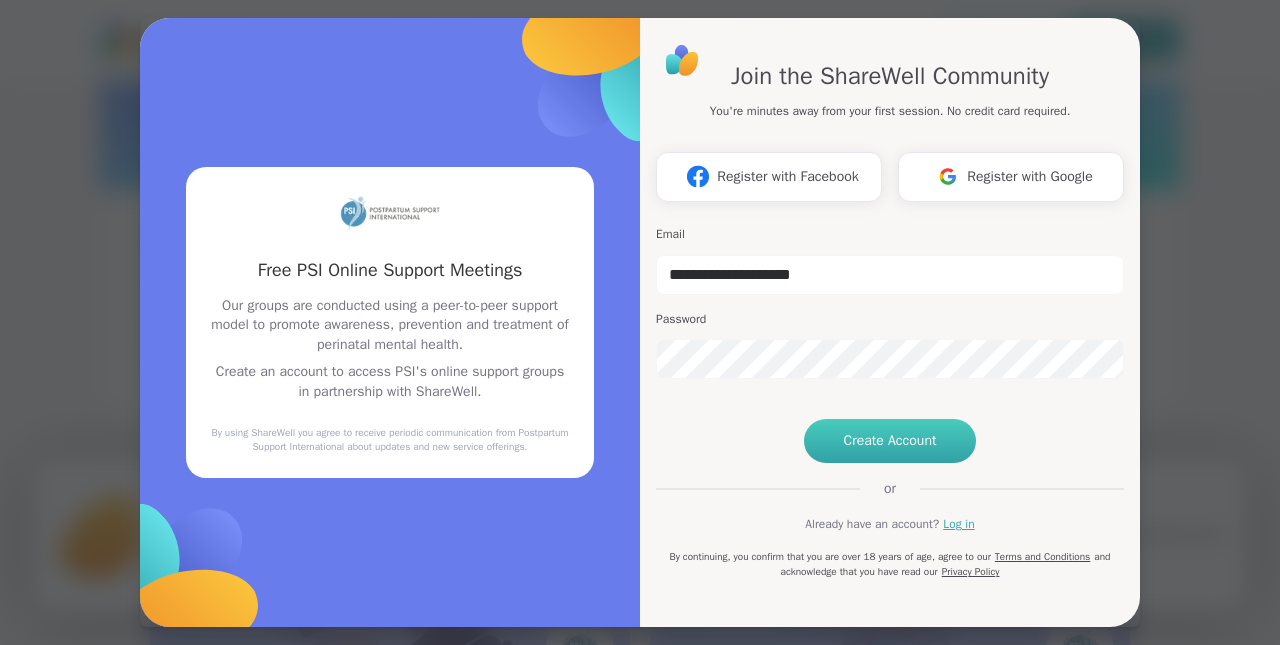 click on "Create Account" at bounding box center [890, 441] 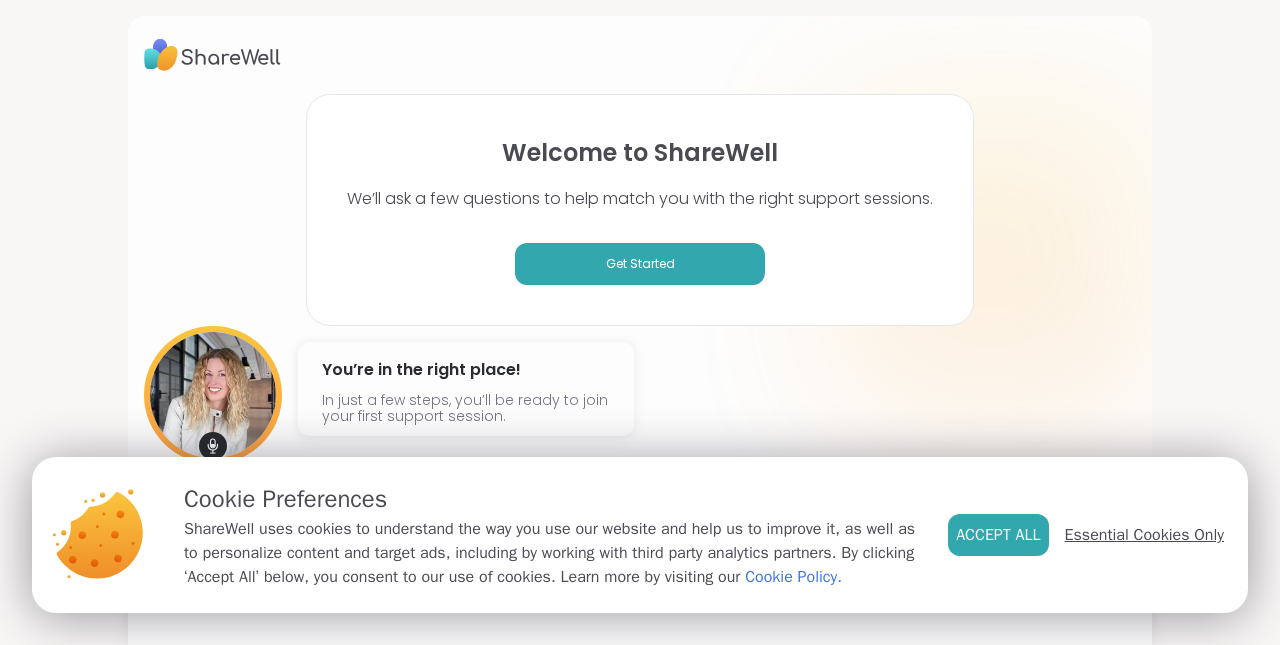 click on "Essential Cookies Only" at bounding box center [1144, 535] 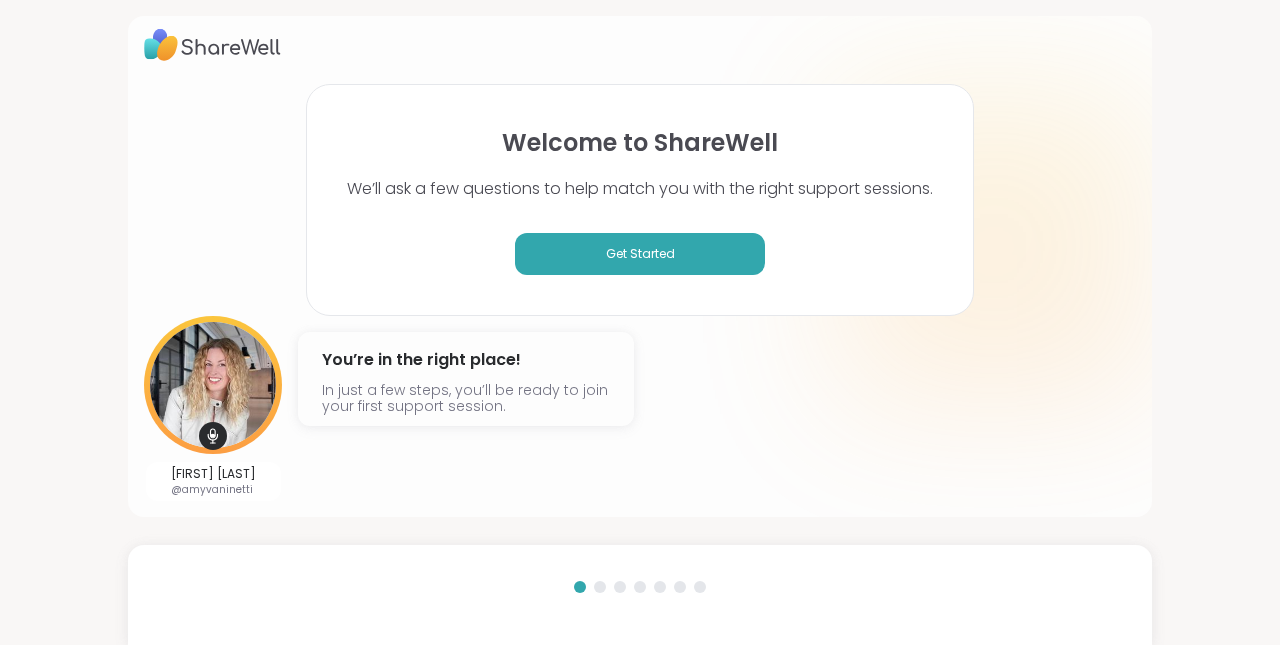 scroll, scrollTop: 10, scrollLeft: 0, axis: vertical 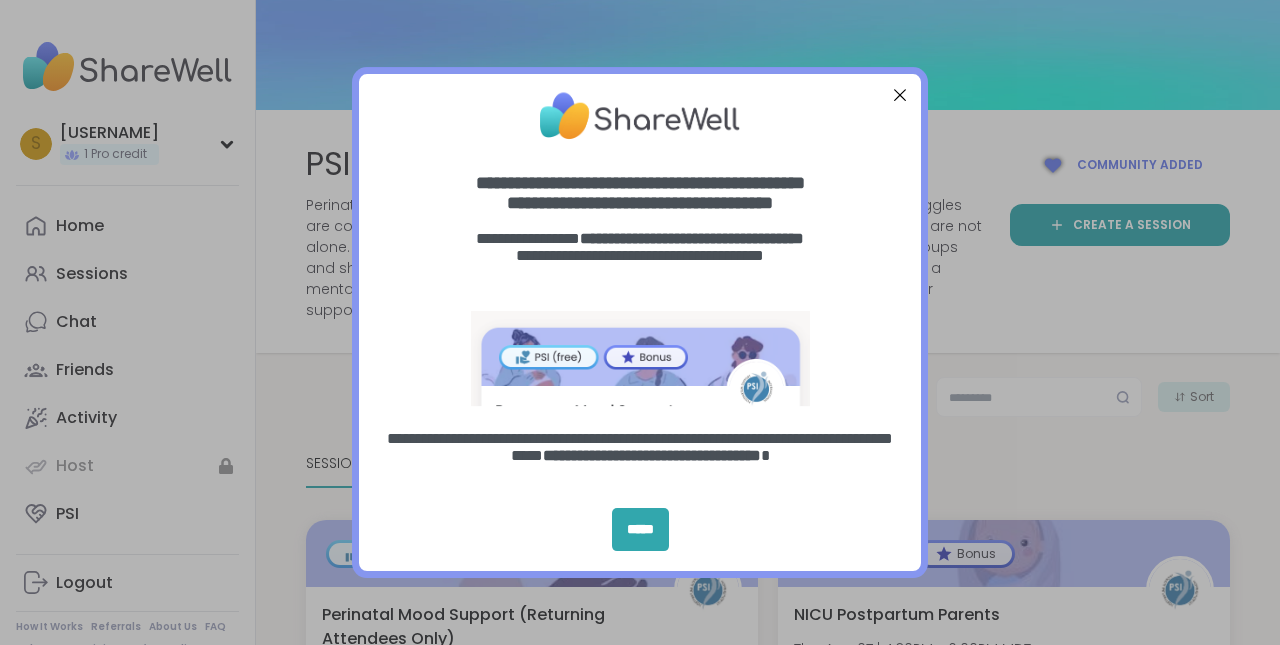 click at bounding box center (900, 94) 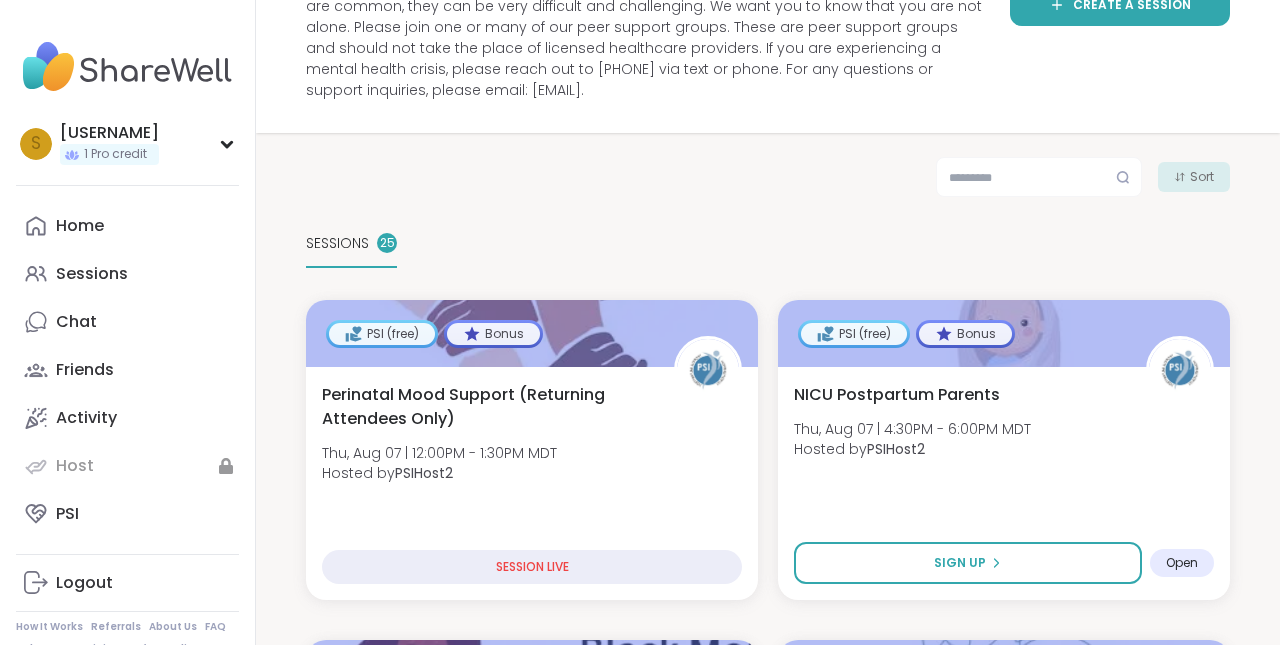 scroll, scrollTop: 254, scrollLeft: 0, axis: vertical 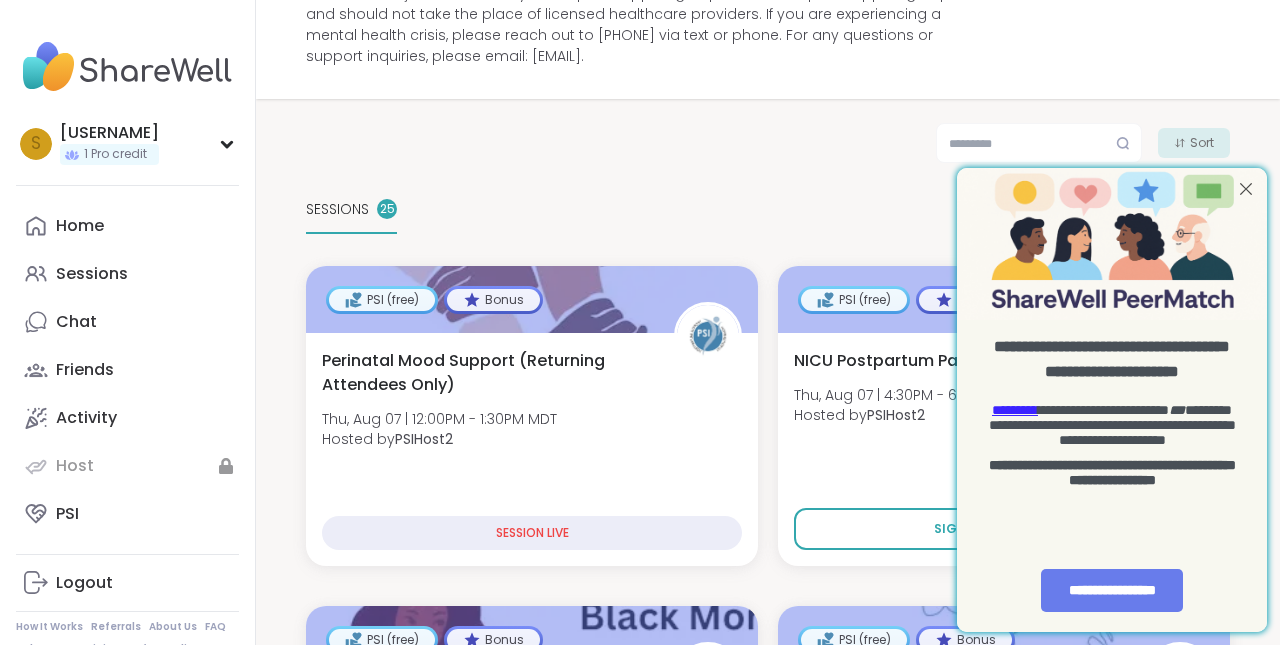 click on "Sort" at bounding box center [768, 143] 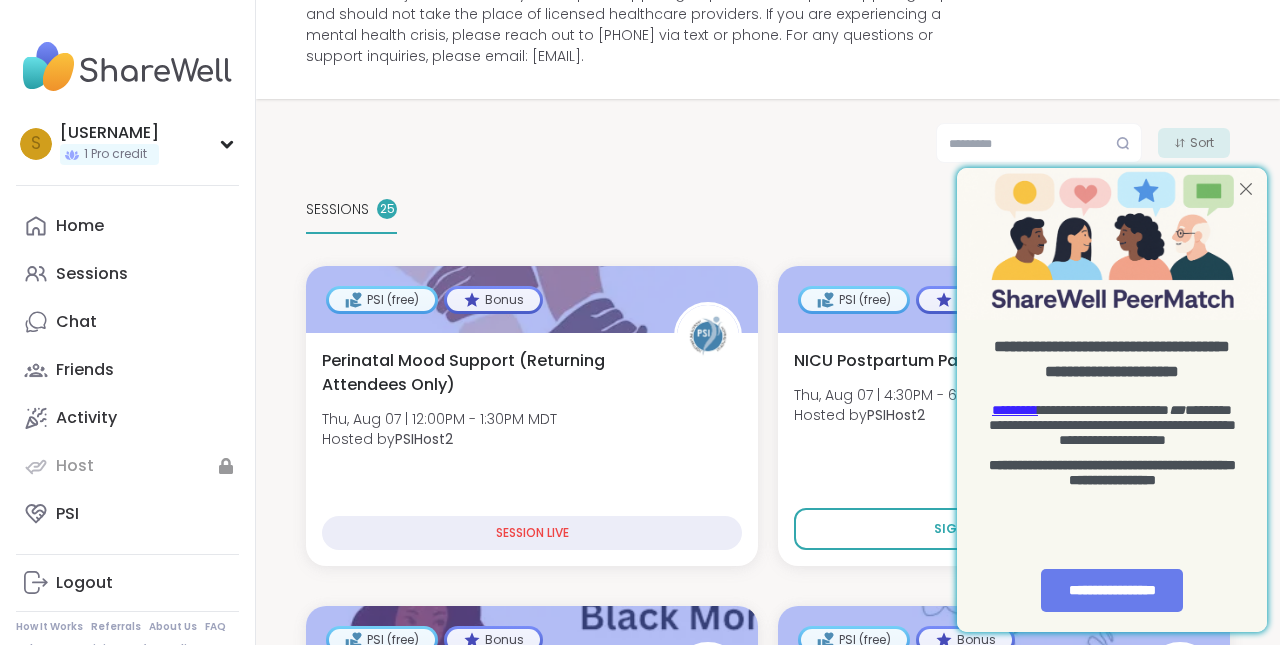 click at bounding box center (1246, 189) 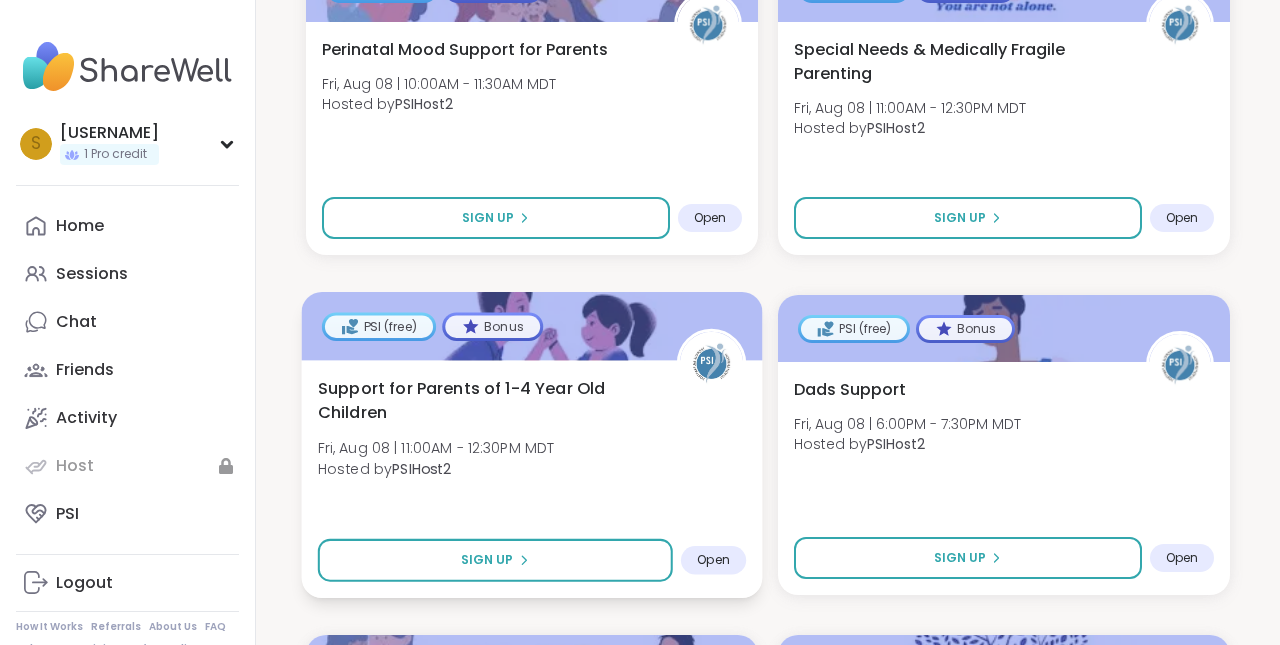 scroll, scrollTop: 1576, scrollLeft: 0, axis: vertical 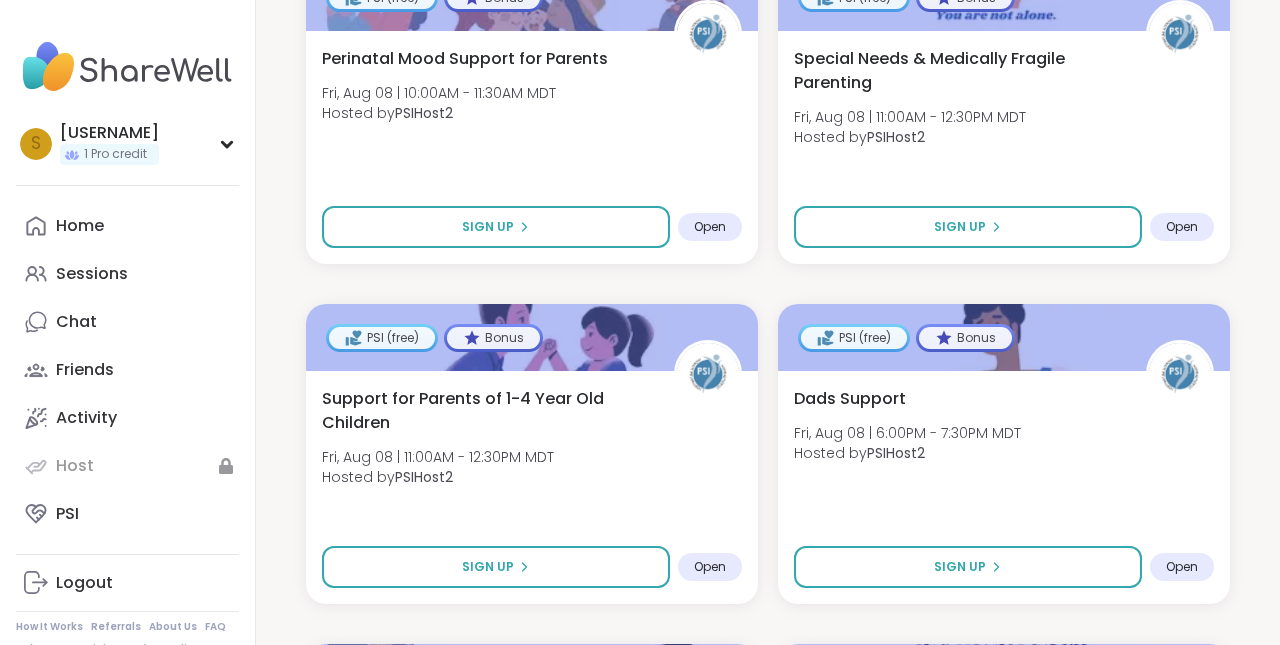 click on "PSI (free) Bonus Perinatal Mood Support (Returning Attendees Only) Thu, Aug 07 | 12:00PM - 1:30PM MDT Hosted by  PSIHost2 SESSION LIVE PSI (free) Bonus NICU Postpartum Parents Thu, Aug 07 | 4:30PM - 6:00PM MDT Hosted by  PSIHost2 Sign Up Open PSI (free) Bonus Black Moms Connect for Returning Members Only Thu, Aug 07 | 5:00PM - 6:30PM MDT Hosted by  PSIHost2 Sign Up Open PSI (free) Bonus Support for Latinx Moms & Birthing People Thu, Aug 07 | 5:30PM - 7:00PM MDT Hosted by  PSIHost2 Sign Up Open PSI (free) Bonus Perinatal Mood Support for Moms Thu, Aug 07 | 6:30PM - 8:00PM MDT Hosted by  PSIHost2 Sign Up Open PSI (free) Bonus ADHD Support for Perinatal People Thu, Aug 07 | 6:30PM - 8:00PM MDT Hosted by  PSIHost2 Sign Up Open PSI (free) Bonus Perinatal Mood Support for Parents Fri, Aug 08 | 10:00AM - 11:30AM MDT Hosted by  PSIHost2 Sign Up Open PSI (free) Bonus Special Needs & Medically Fragile Parenting Fri, Aug 08 | 11:00AM - 12:30PM MDT Hosted by  PSIHost2 Sign Up Open PSI (free) Bonus Hosted by  PSIHost2" at bounding box center (768, 1134) 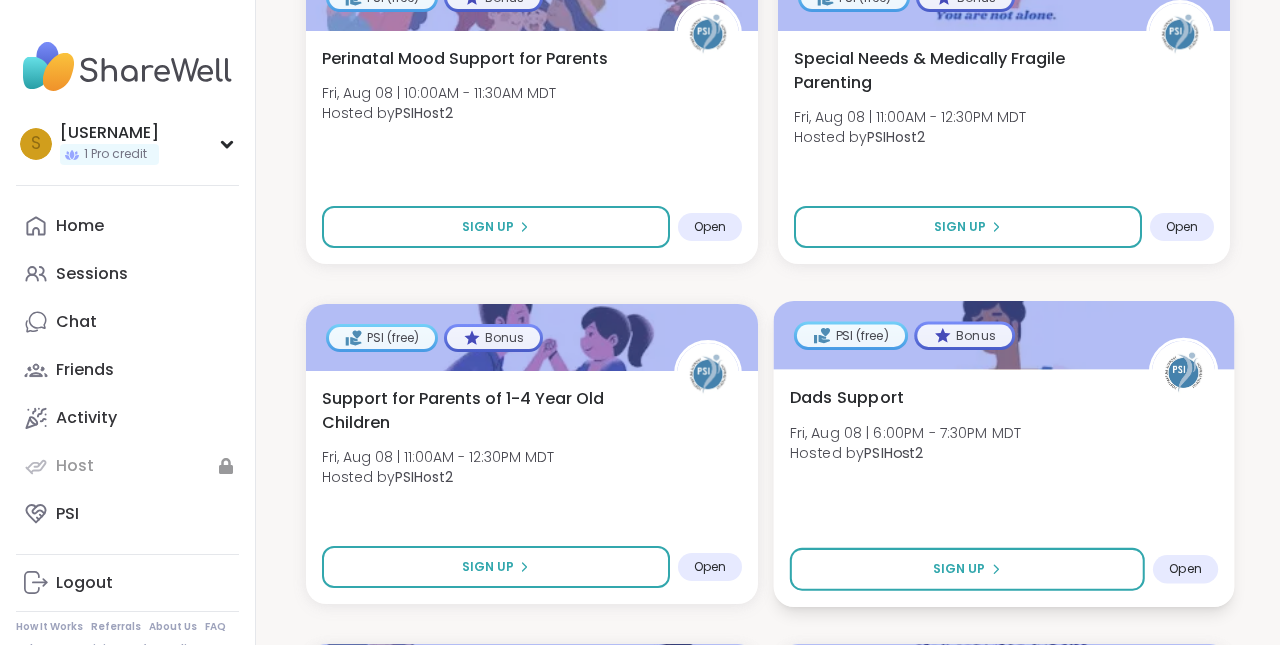 click on "Dads Support" at bounding box center [847, 397] 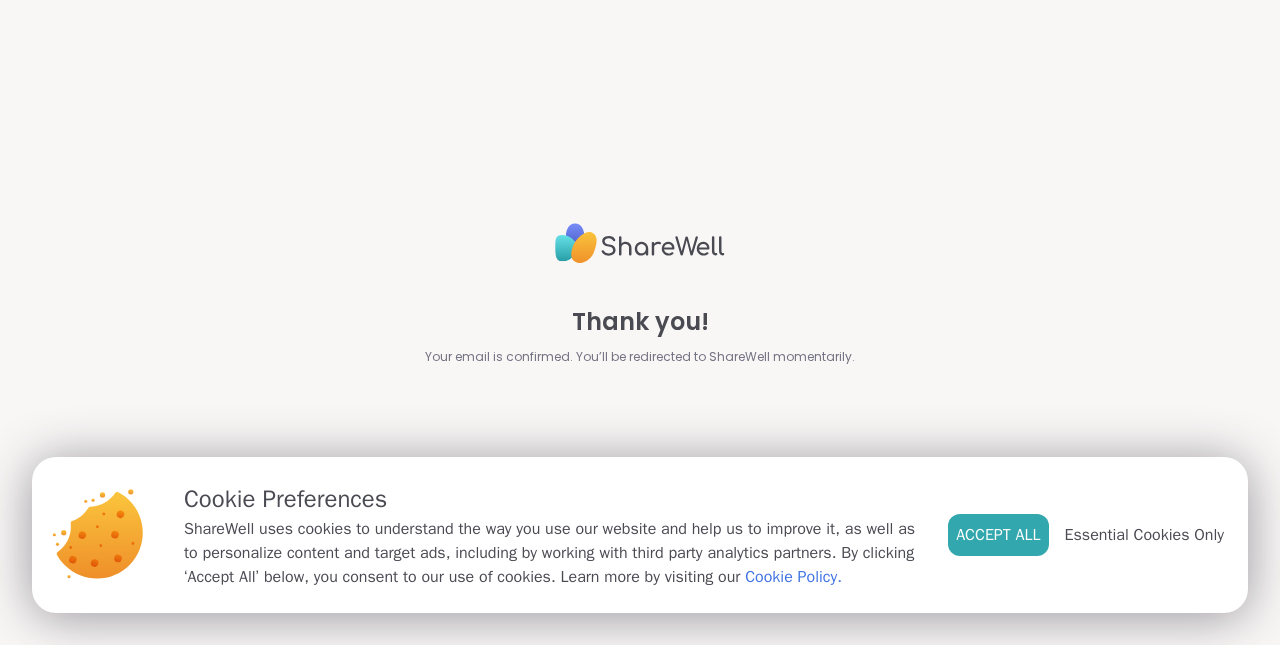 scroll, scrollTop: 0, scrollLeft: 0, axis: both 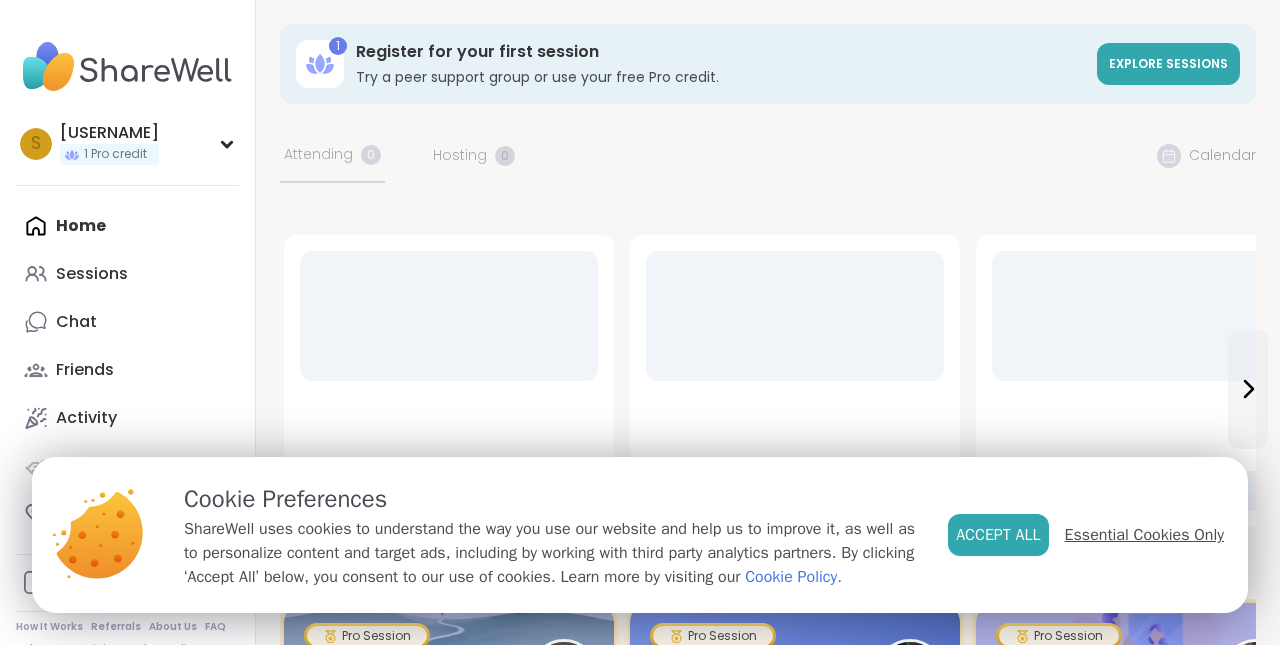 click on "Essential Cookies Only" at bounding box center [1144, 535] 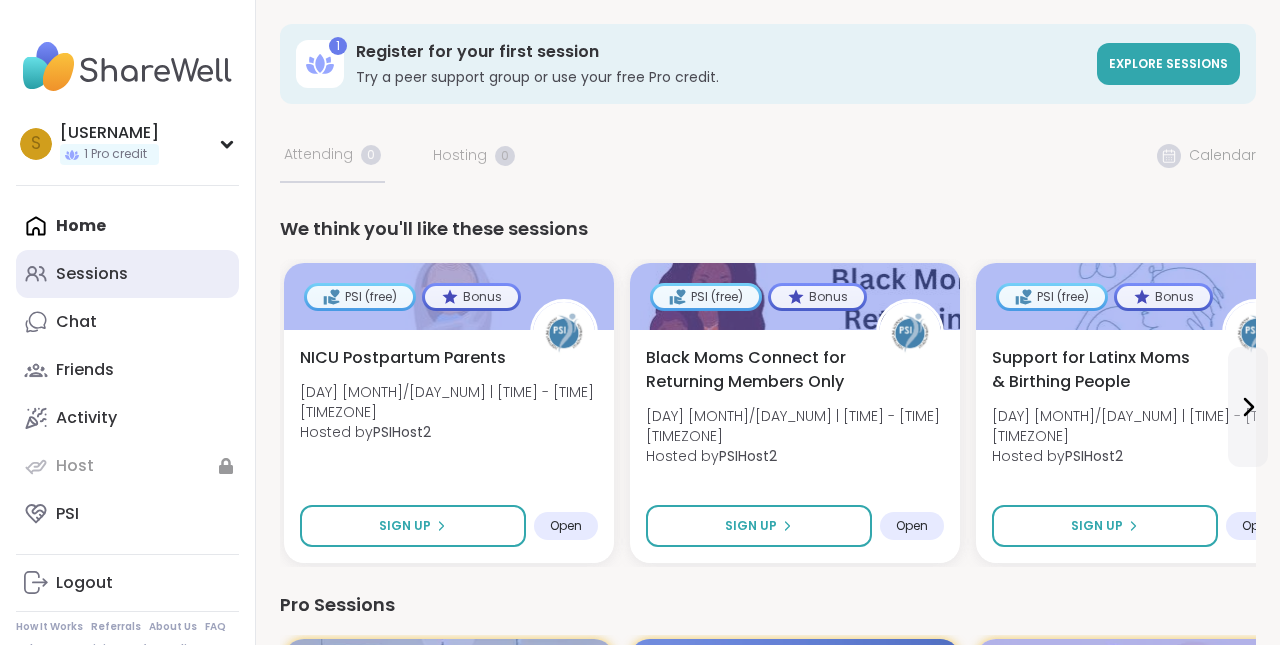 click on "Sessions" at bounding box center [92, 274] 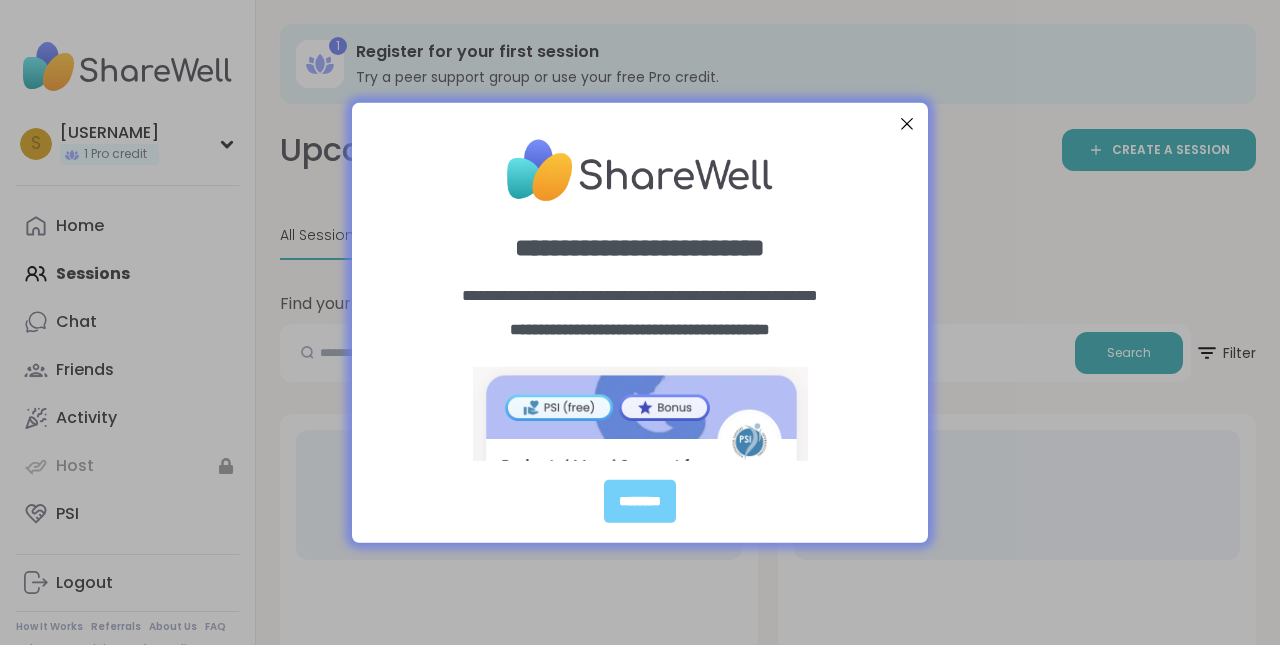 scroll, scrollTop: 0, scrollLeft: 0, axis: both 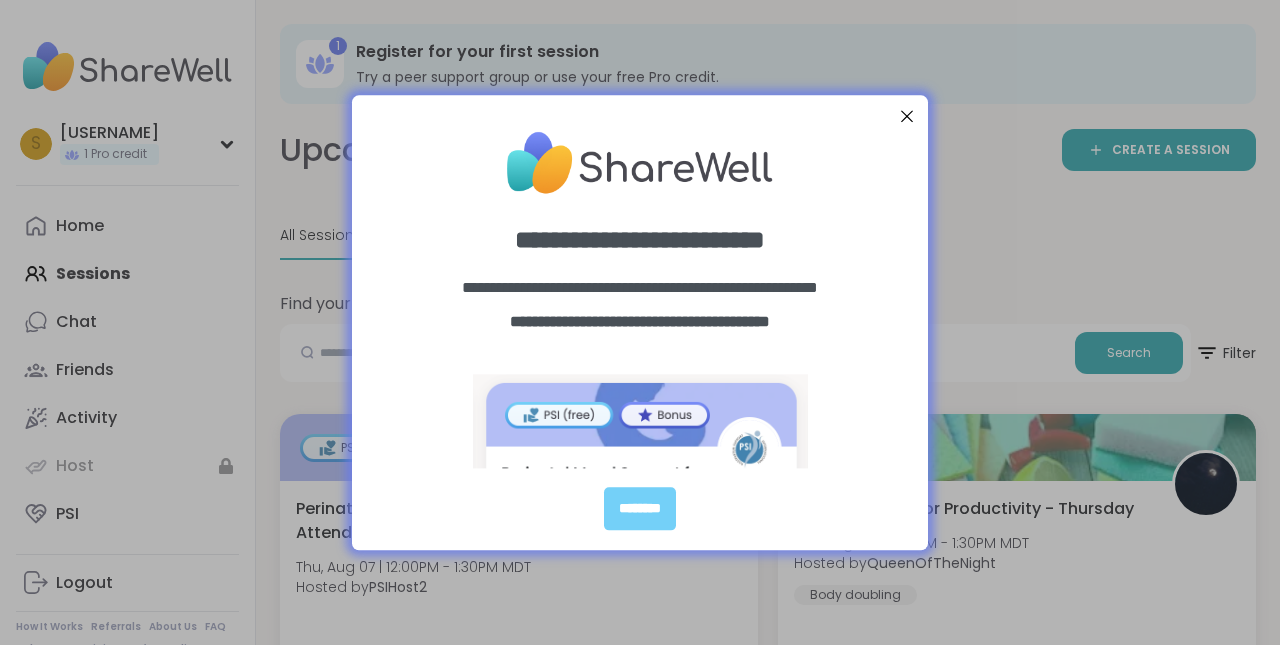 click at bounding box center (907, 116) 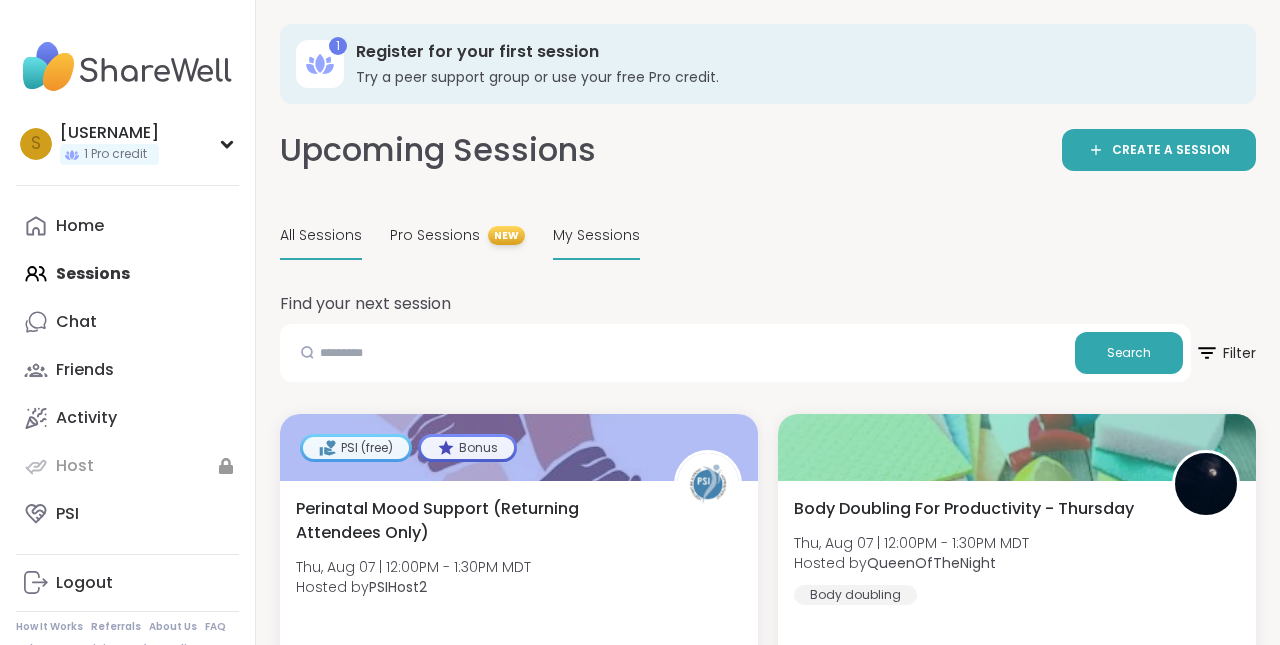 click on "My Sessions" at bounding box center (596, 235) 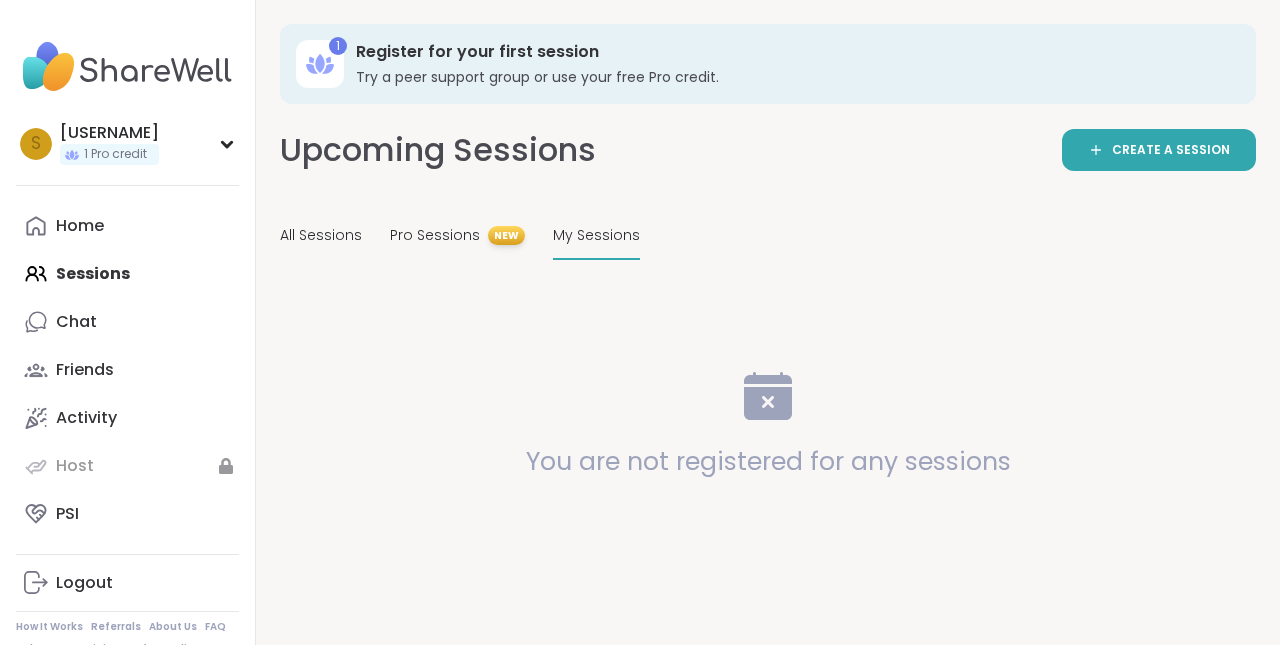 scroll, scrollTop: 0, scrollLeft: 0, axis: both 